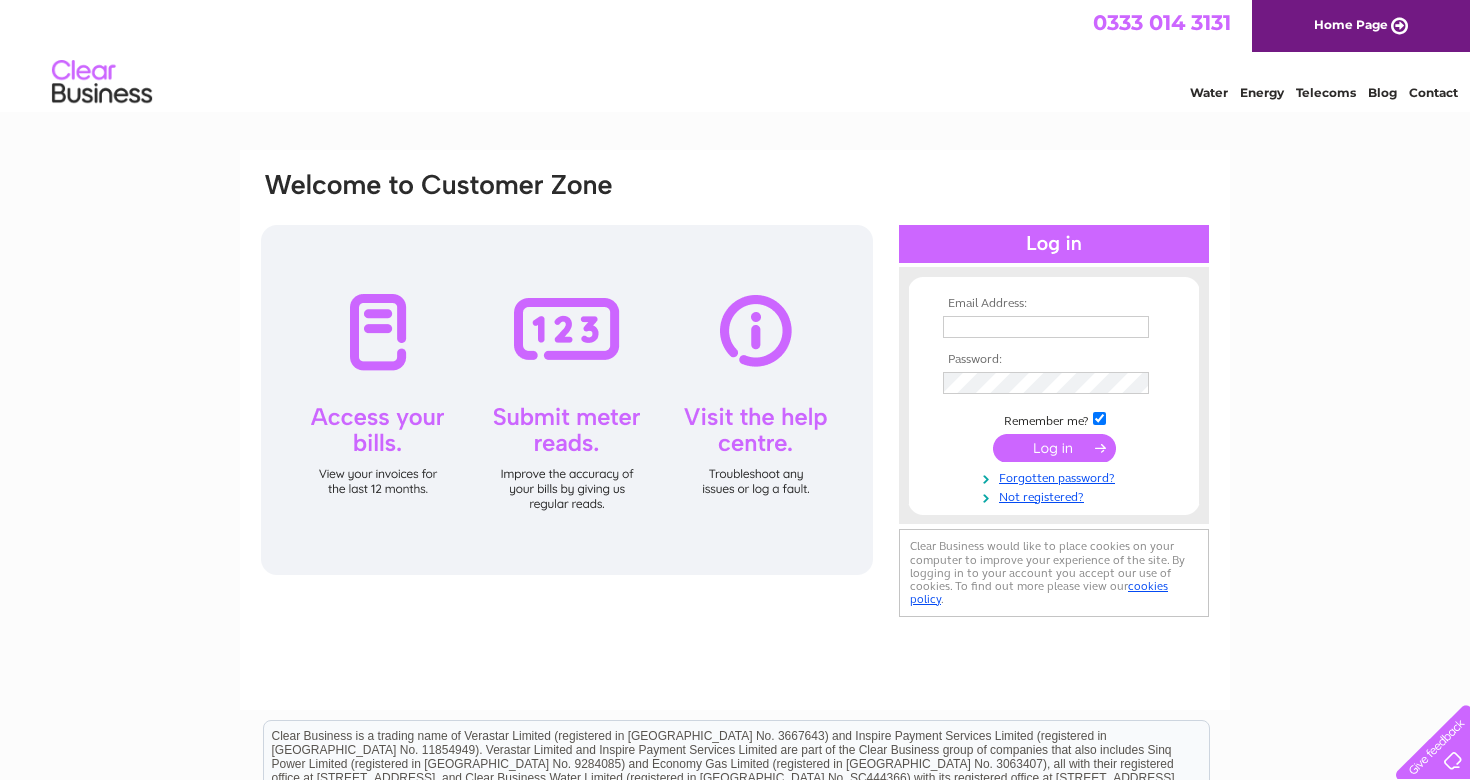 scroll, scrollTop: 0, scrollLeft: 0, axis: both 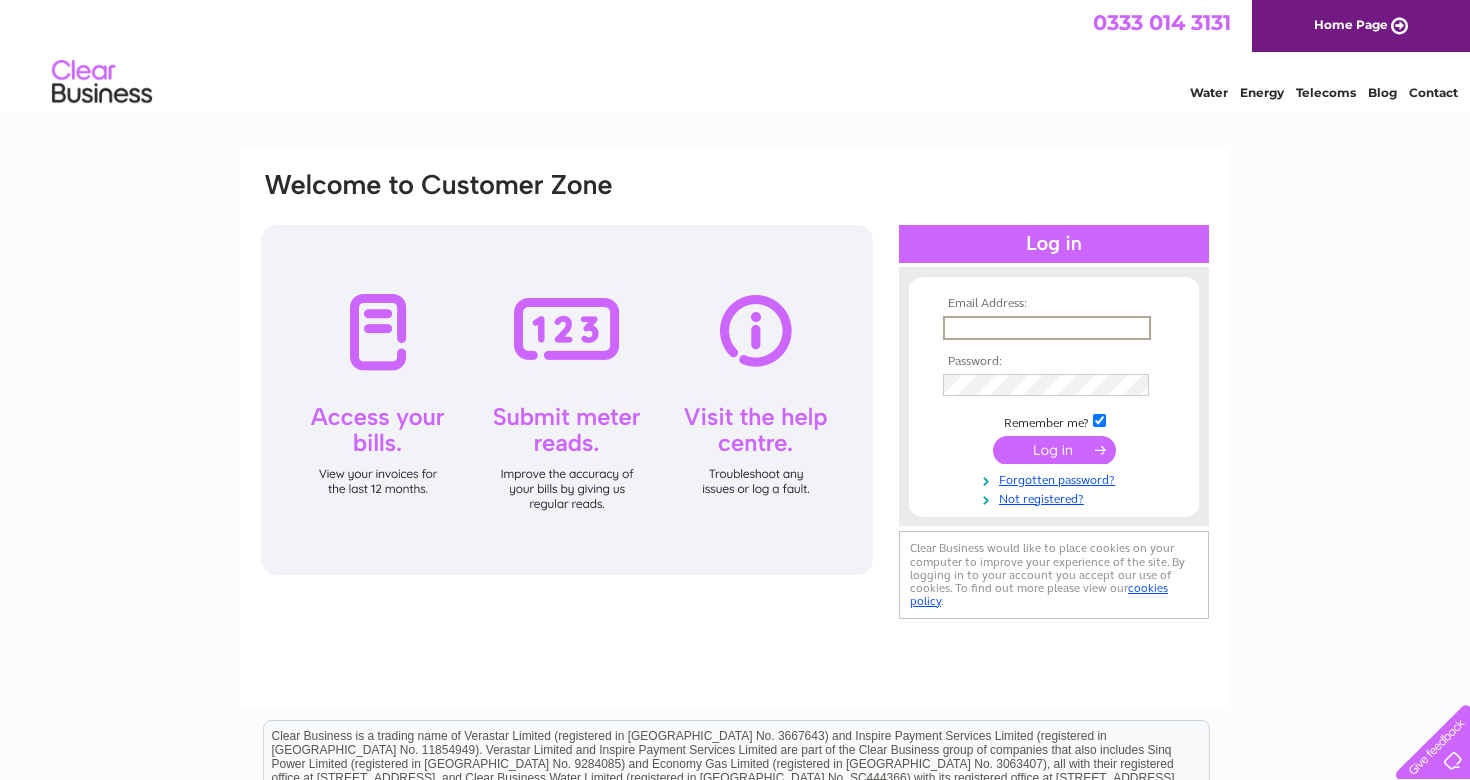 click at bounding box center [1047, 328] 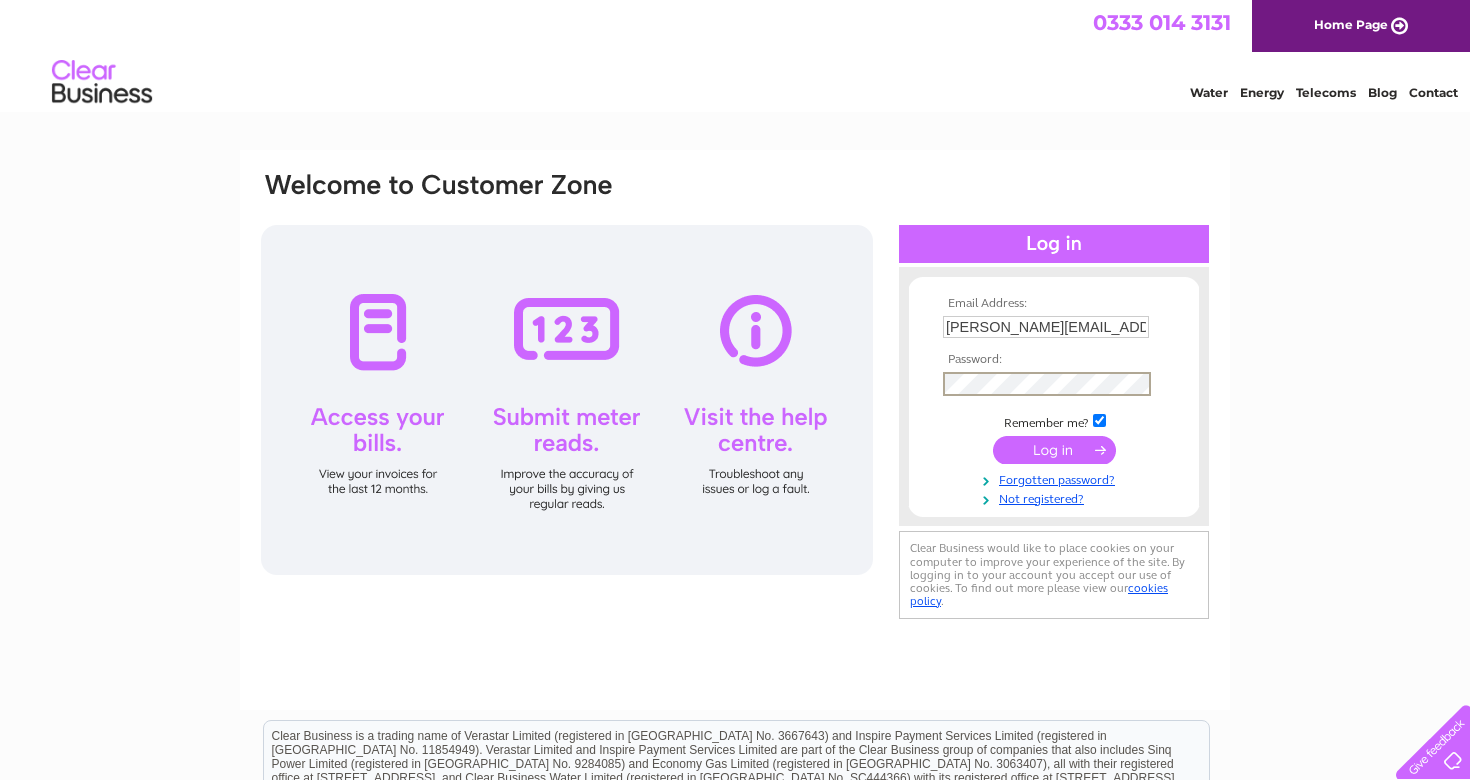 click at bounding box center [1054, 450] 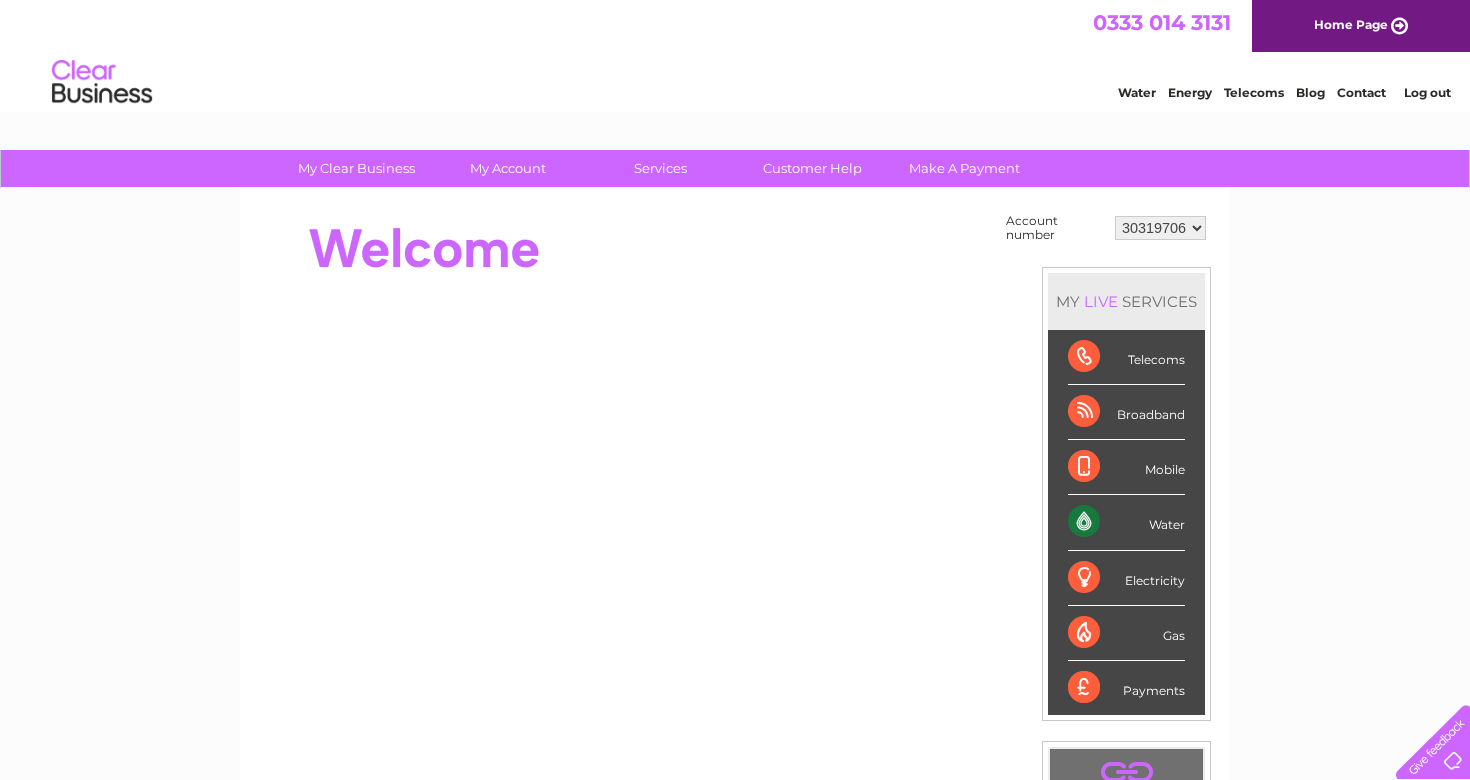 scroll, scrollTop: 0, scrollLeft: 0, axis: both 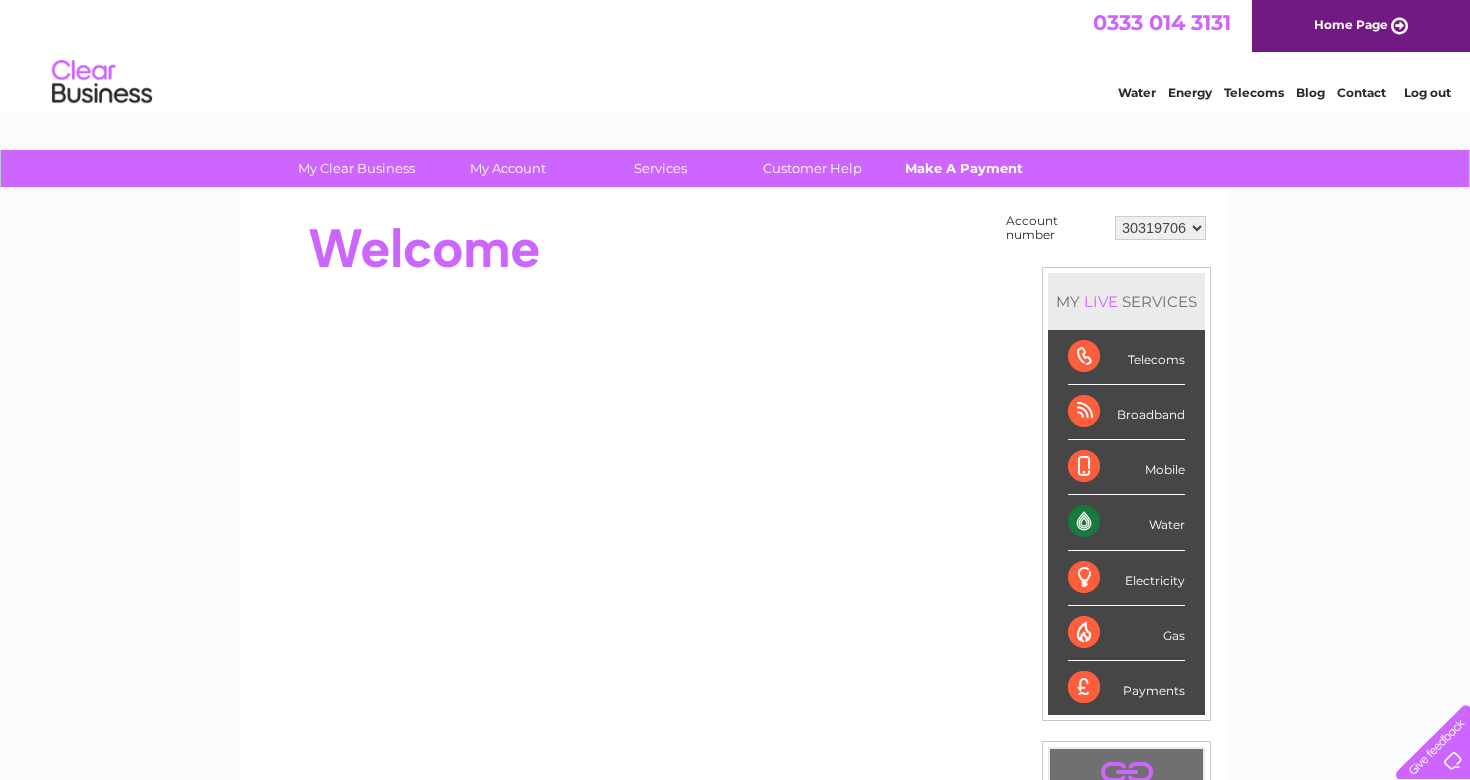 click on "Make A Payment" at bounding box center [964, 168] 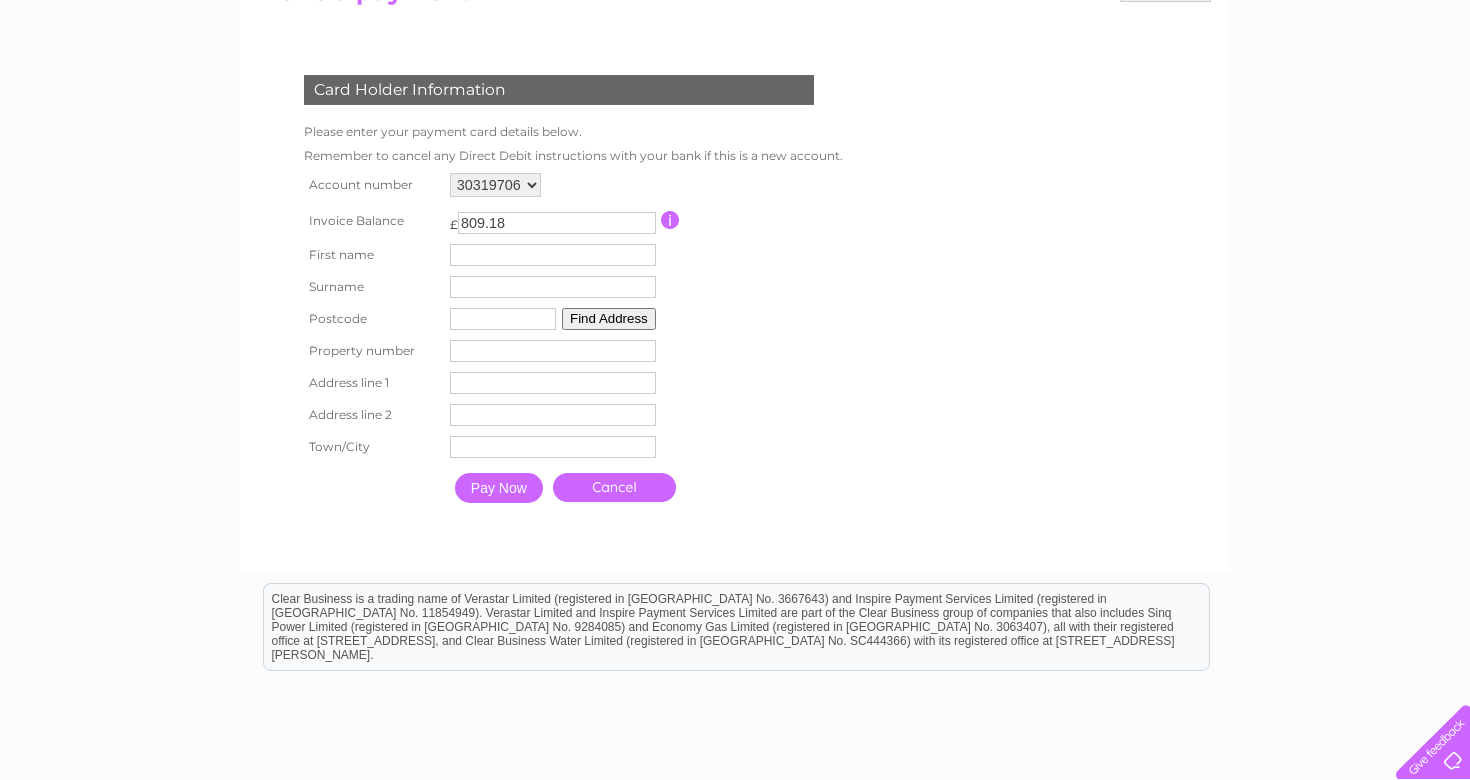scroll, scrollTop: 256, scrollLeft: 0, axis: vertical 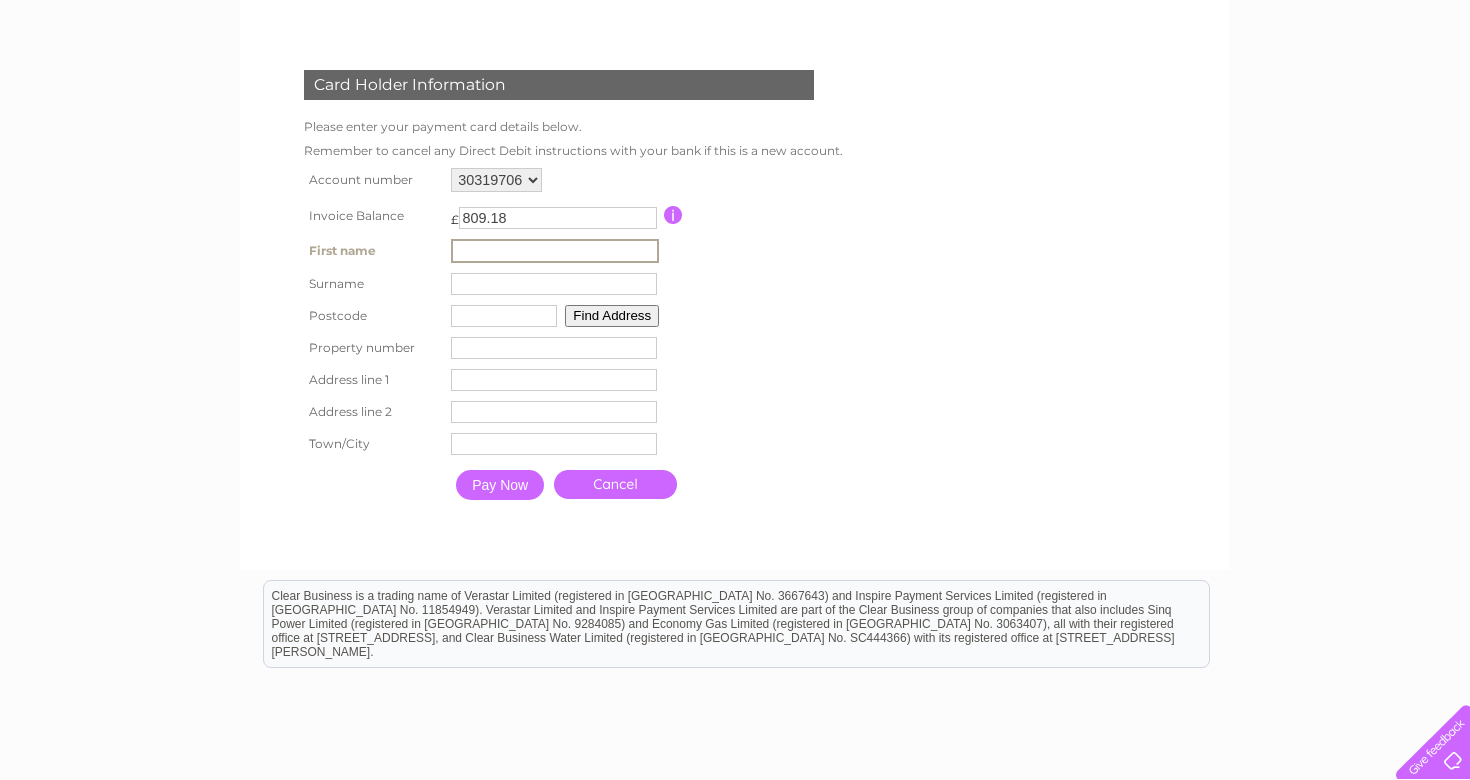 click at bounding box center [555, 251] 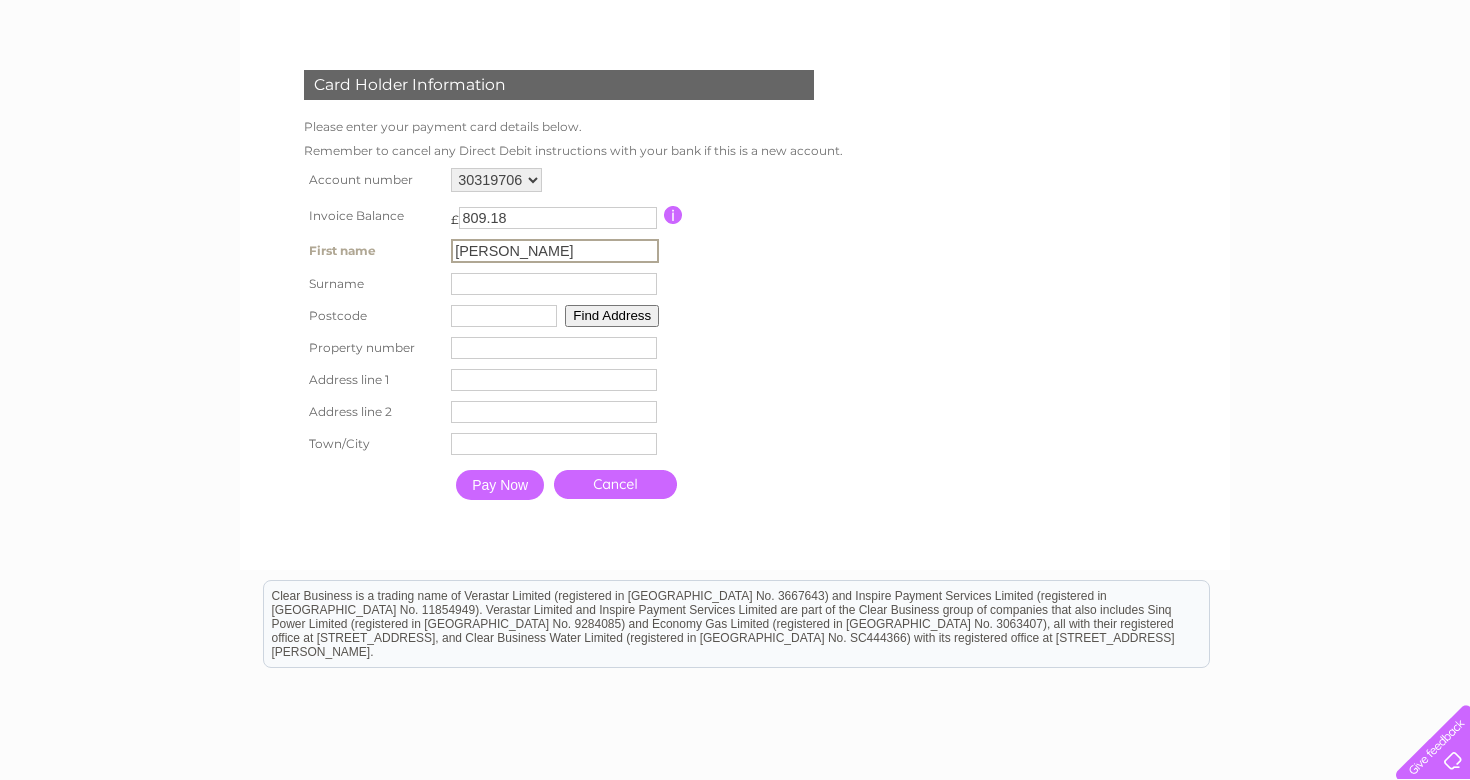 type on "[PERSON_NAME]" 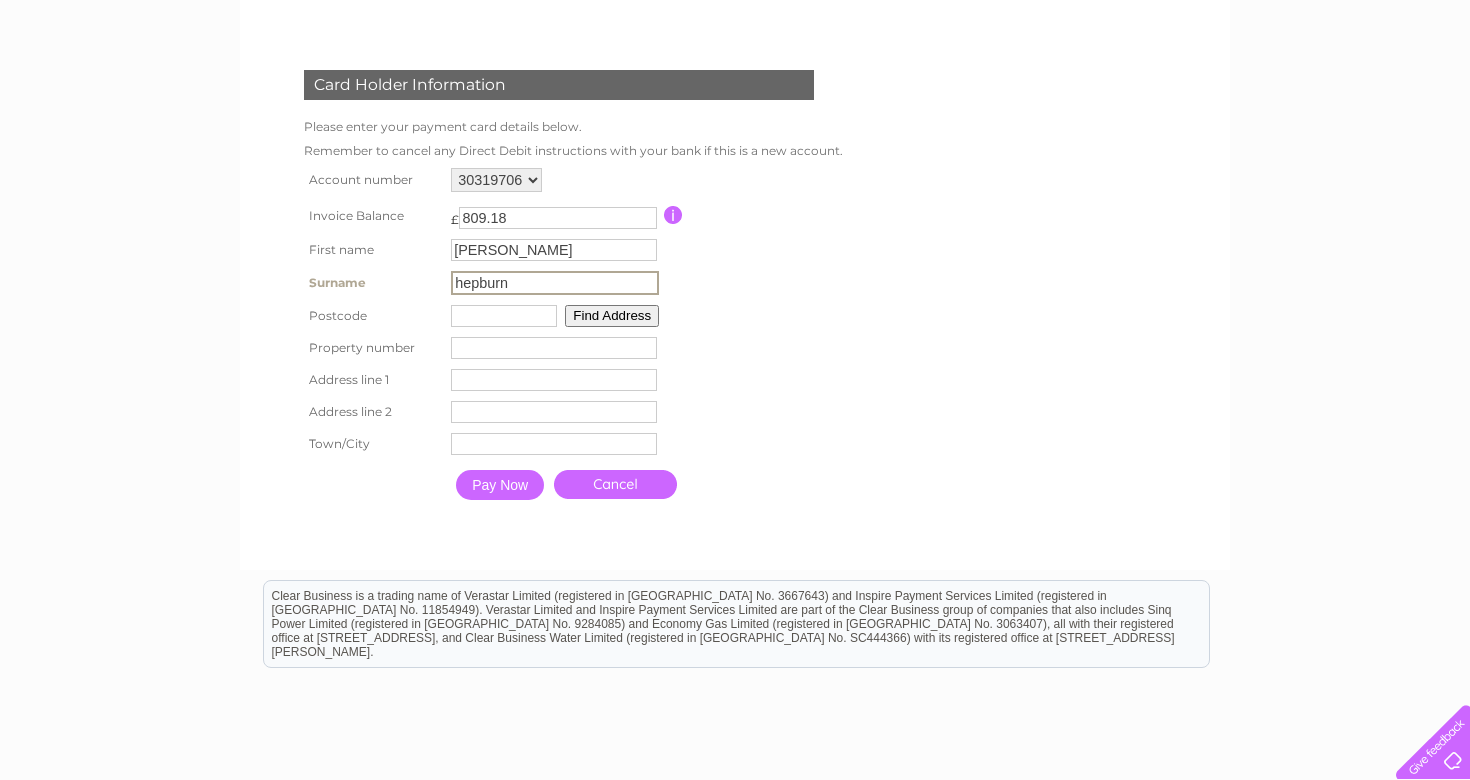 type on "hepburn" 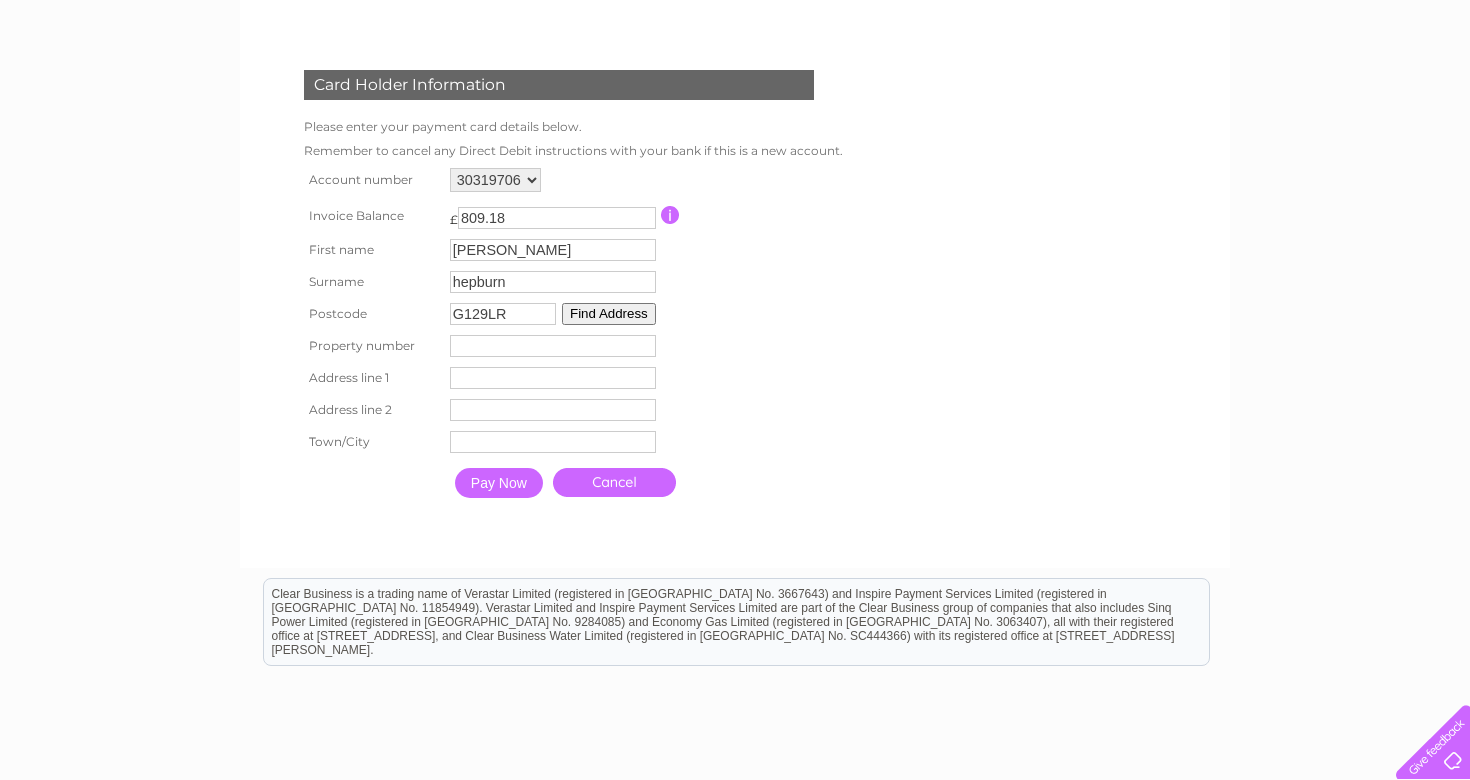 click on "Find Address" at bounding box center (609, 314) 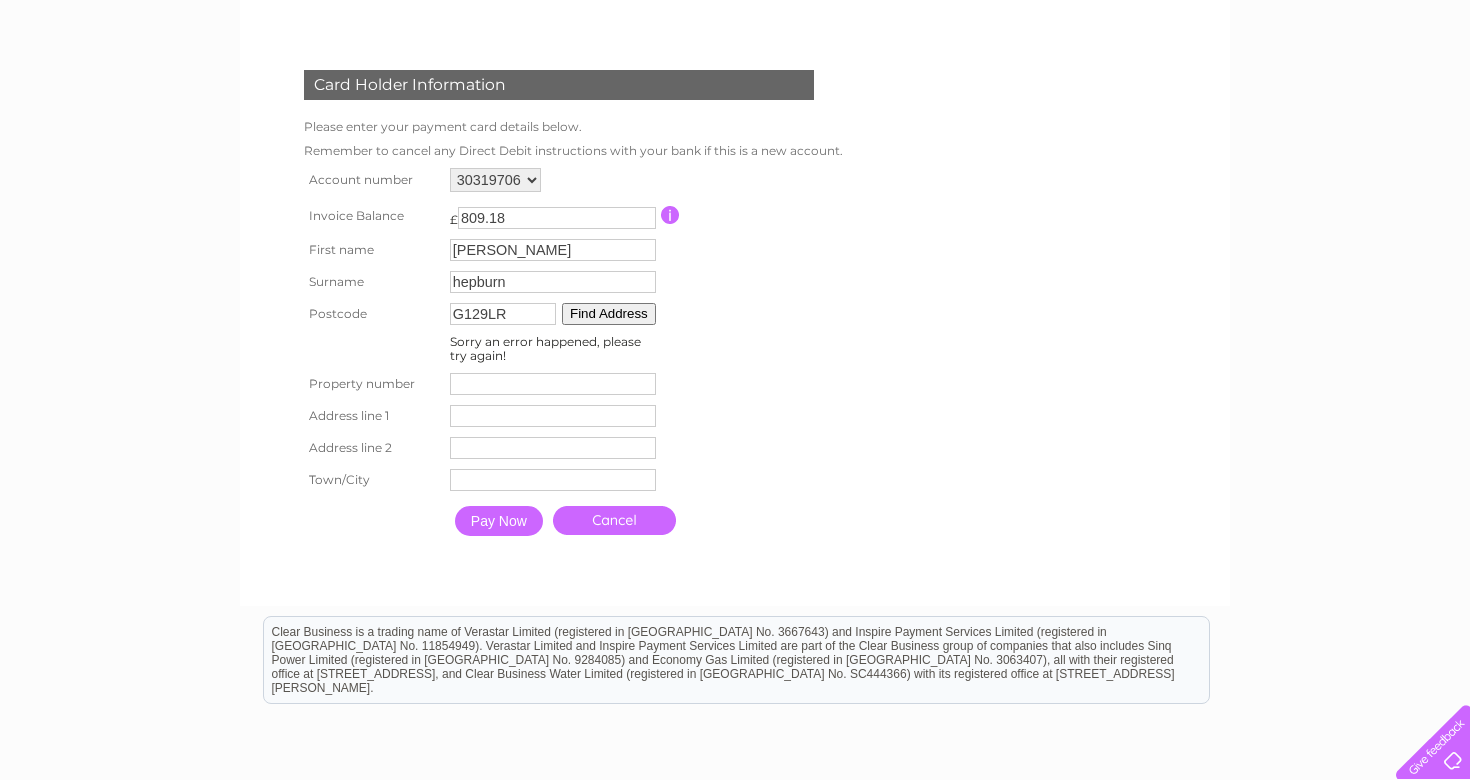 click on "G129LR" at bounding box center [503, 314] 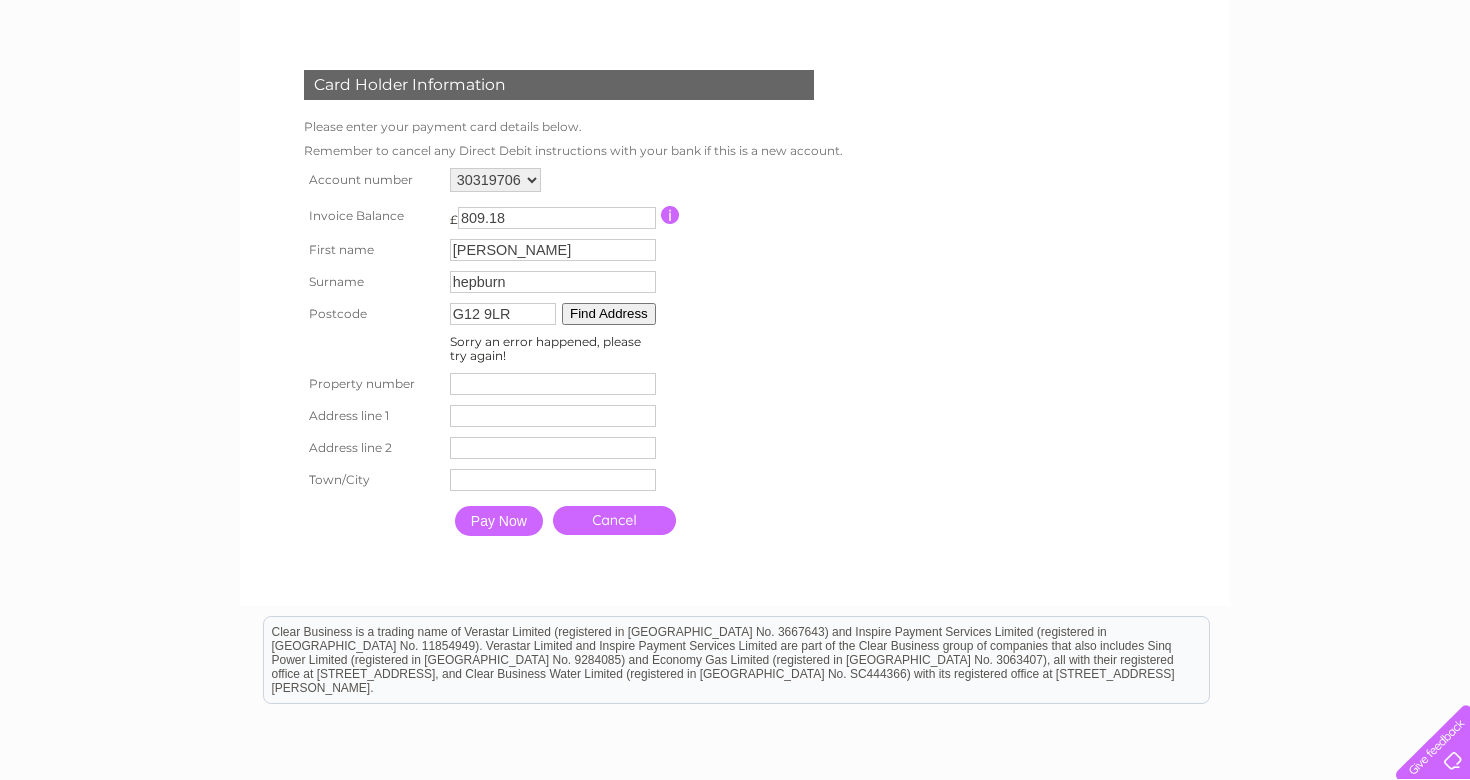 type on "G12 9LR" 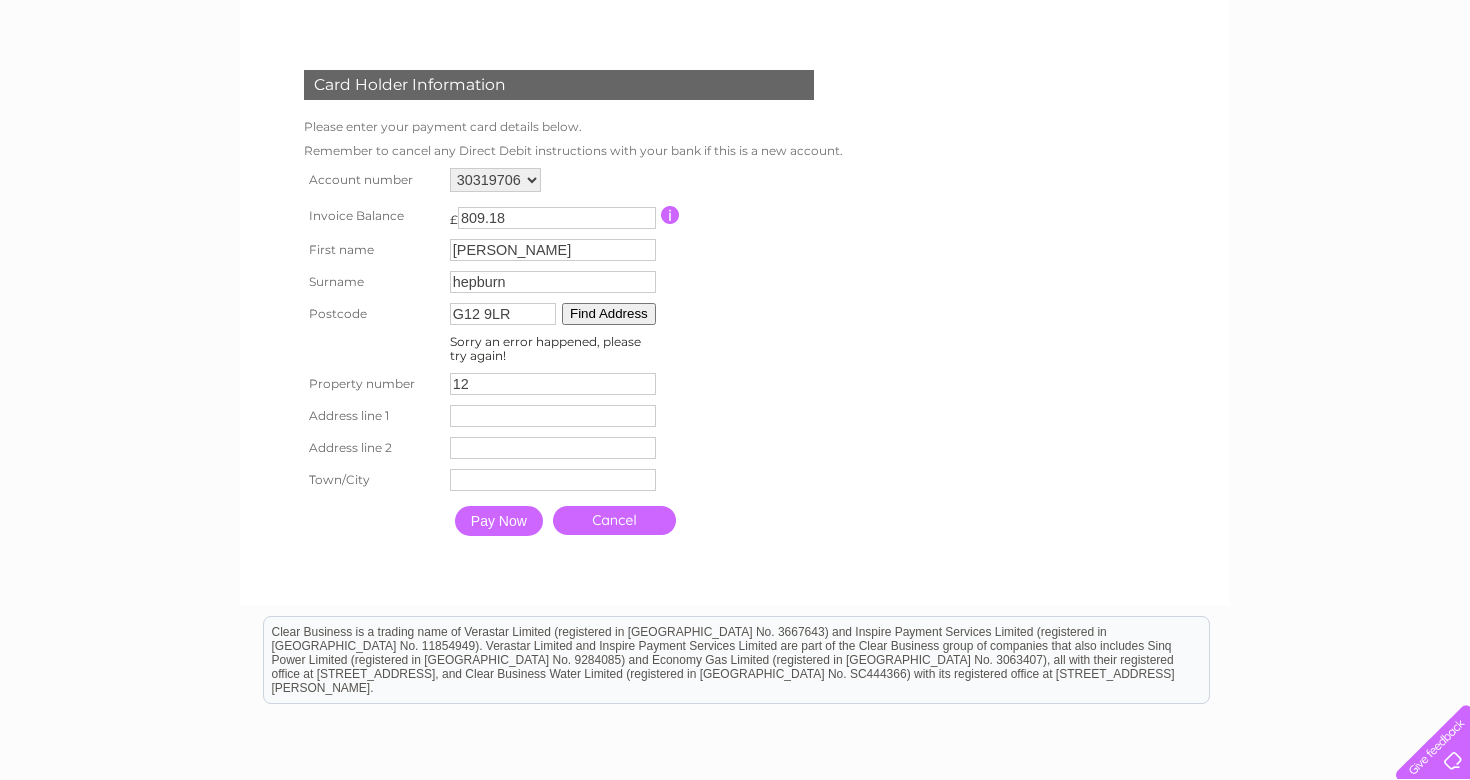 type on "12" 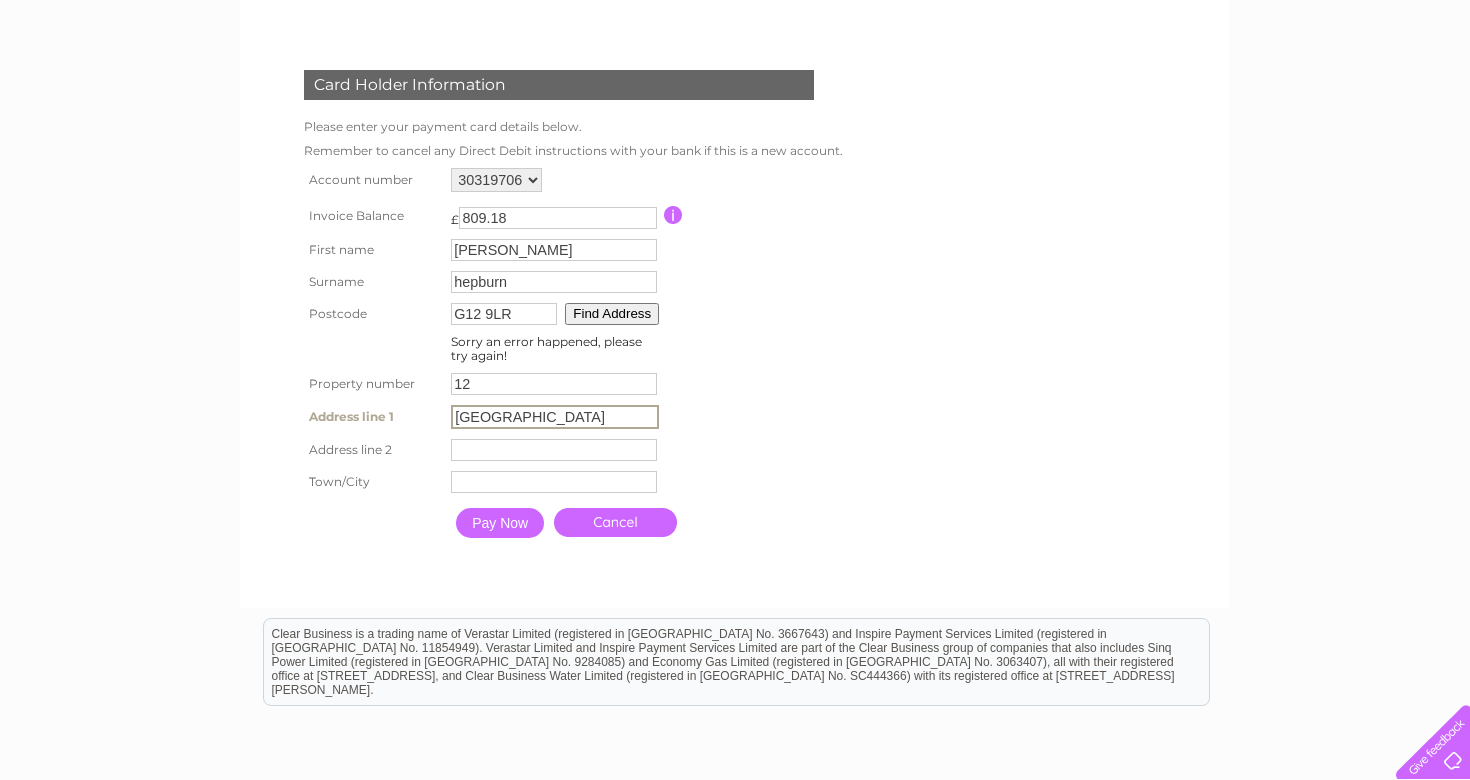 type on "bowmont gardens" 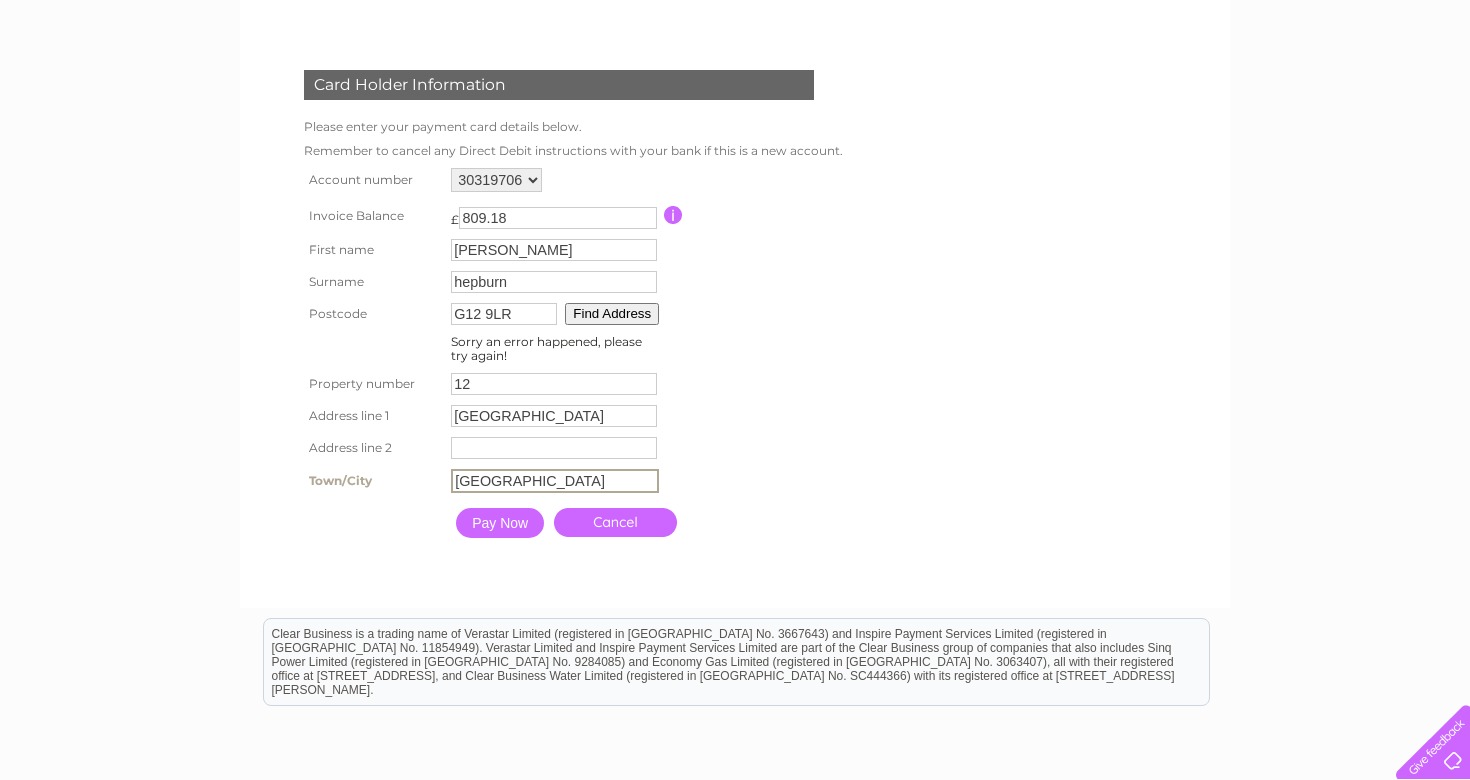 type on "Glasgow" 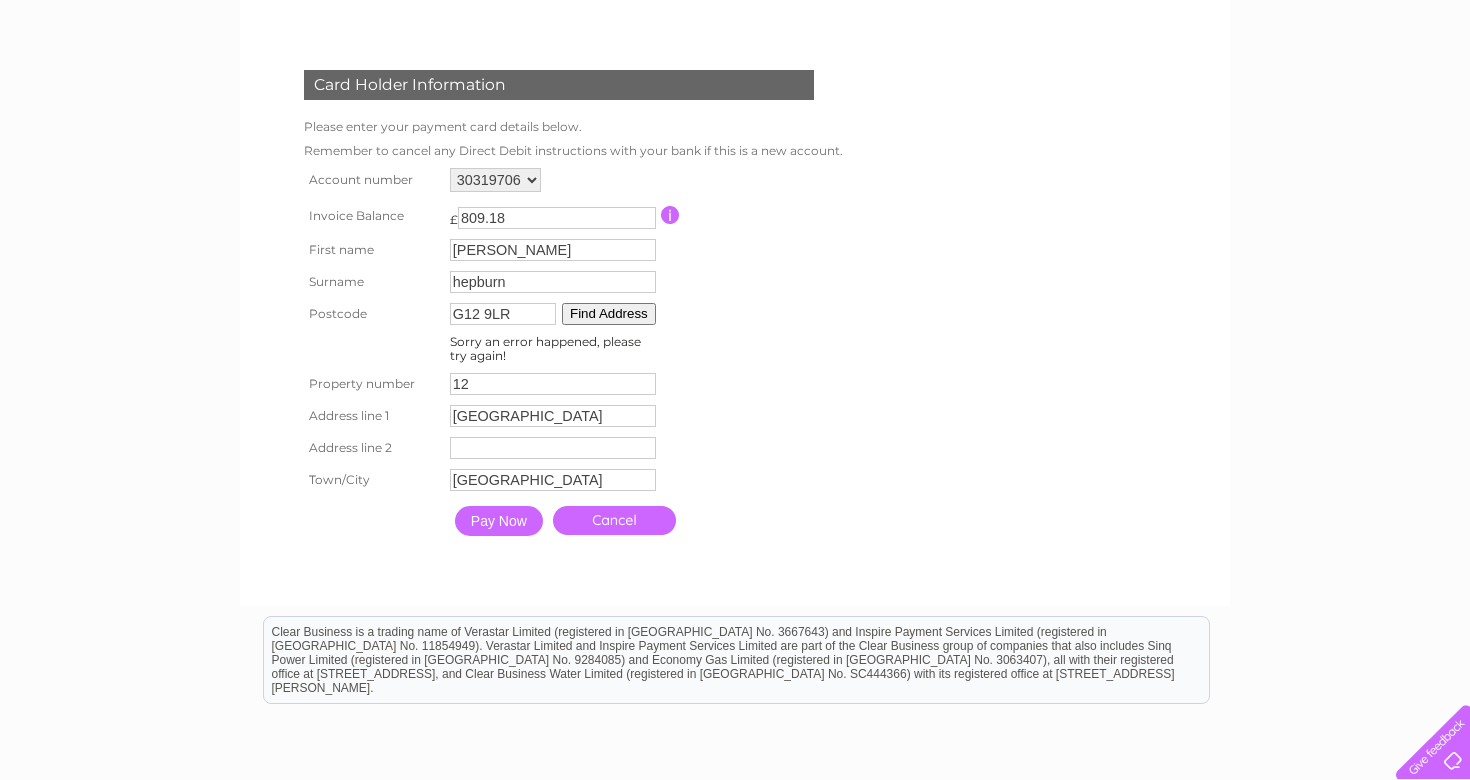 click on "Pay Now" at bounding box center [499, 521] 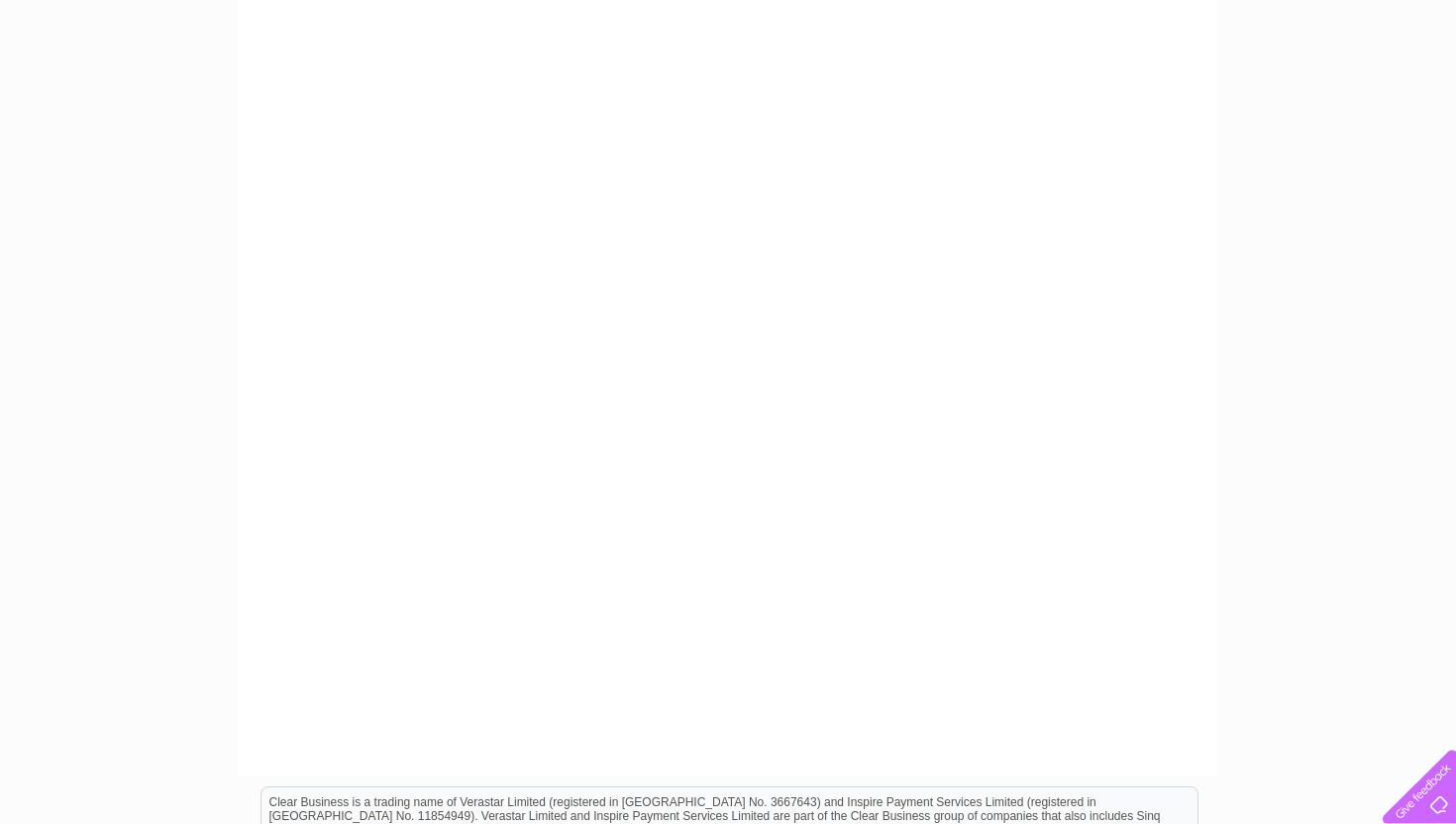scroll, scrollTop: 727, scrollLeft: 0, axis: vertical 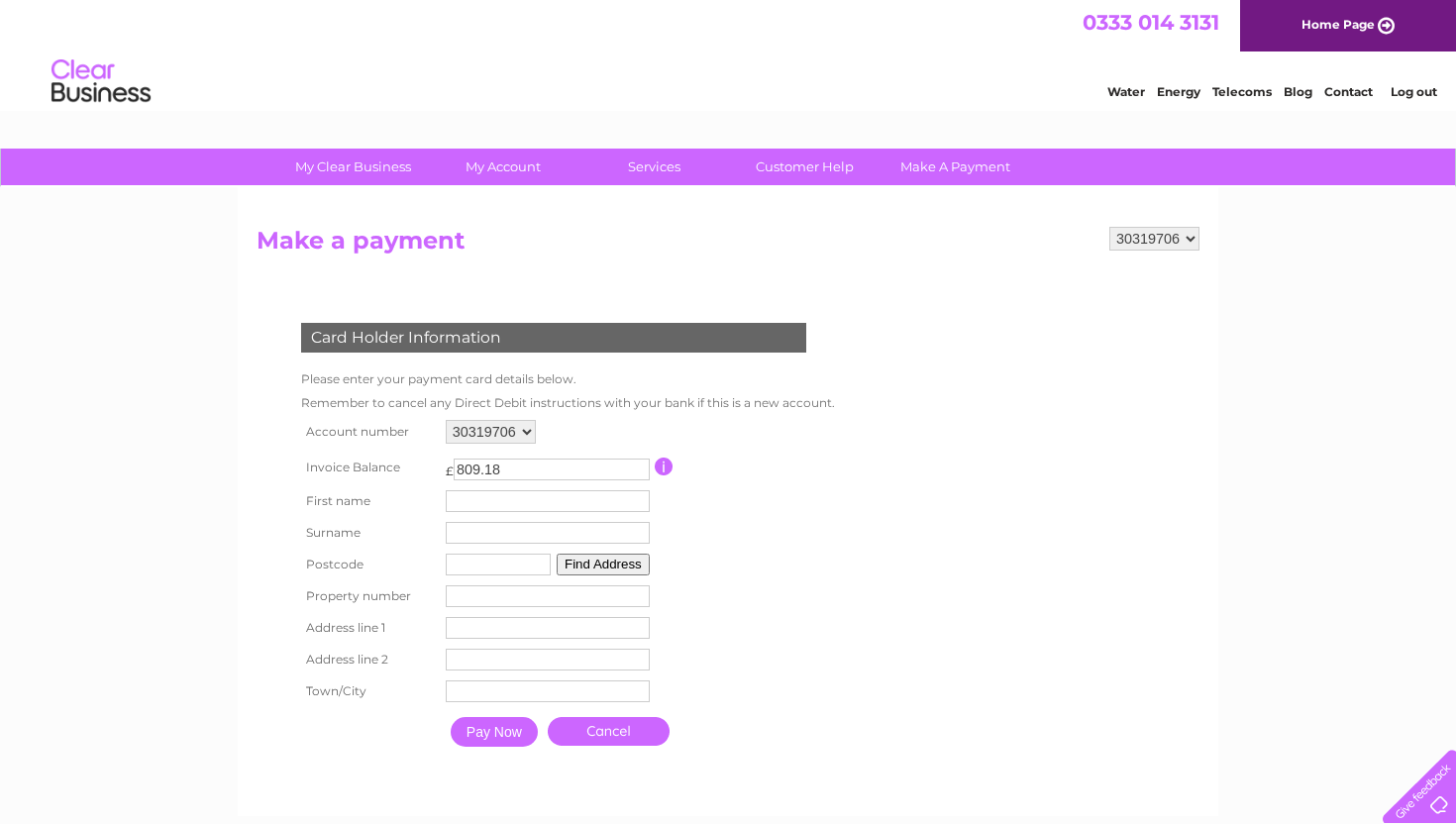 click on "Water
Energy
Telecoms
Blog
Contact
Log out" at bounding box center [728, 83] 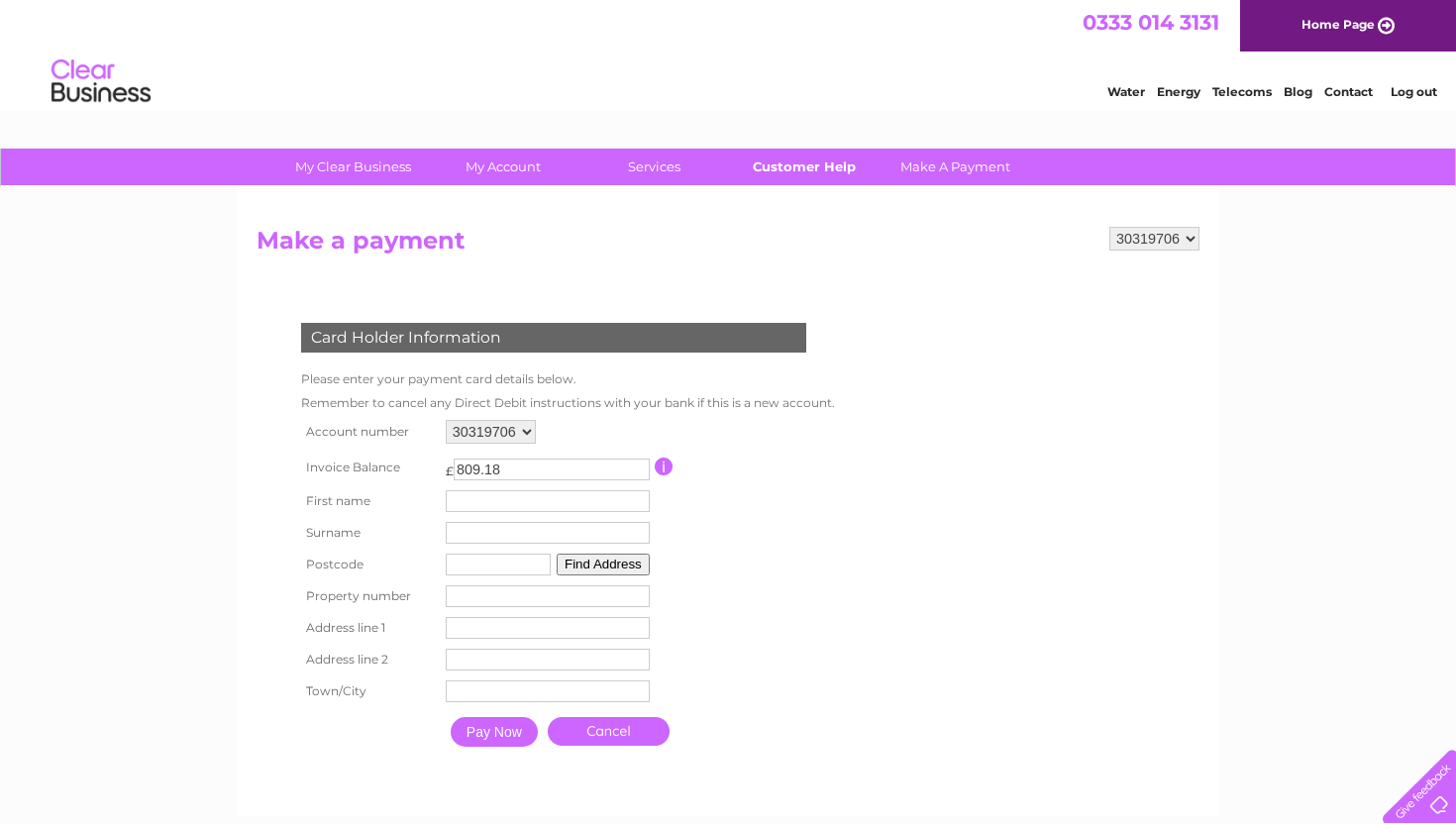 click on "Customer Help" at bounding box center (804, 166) 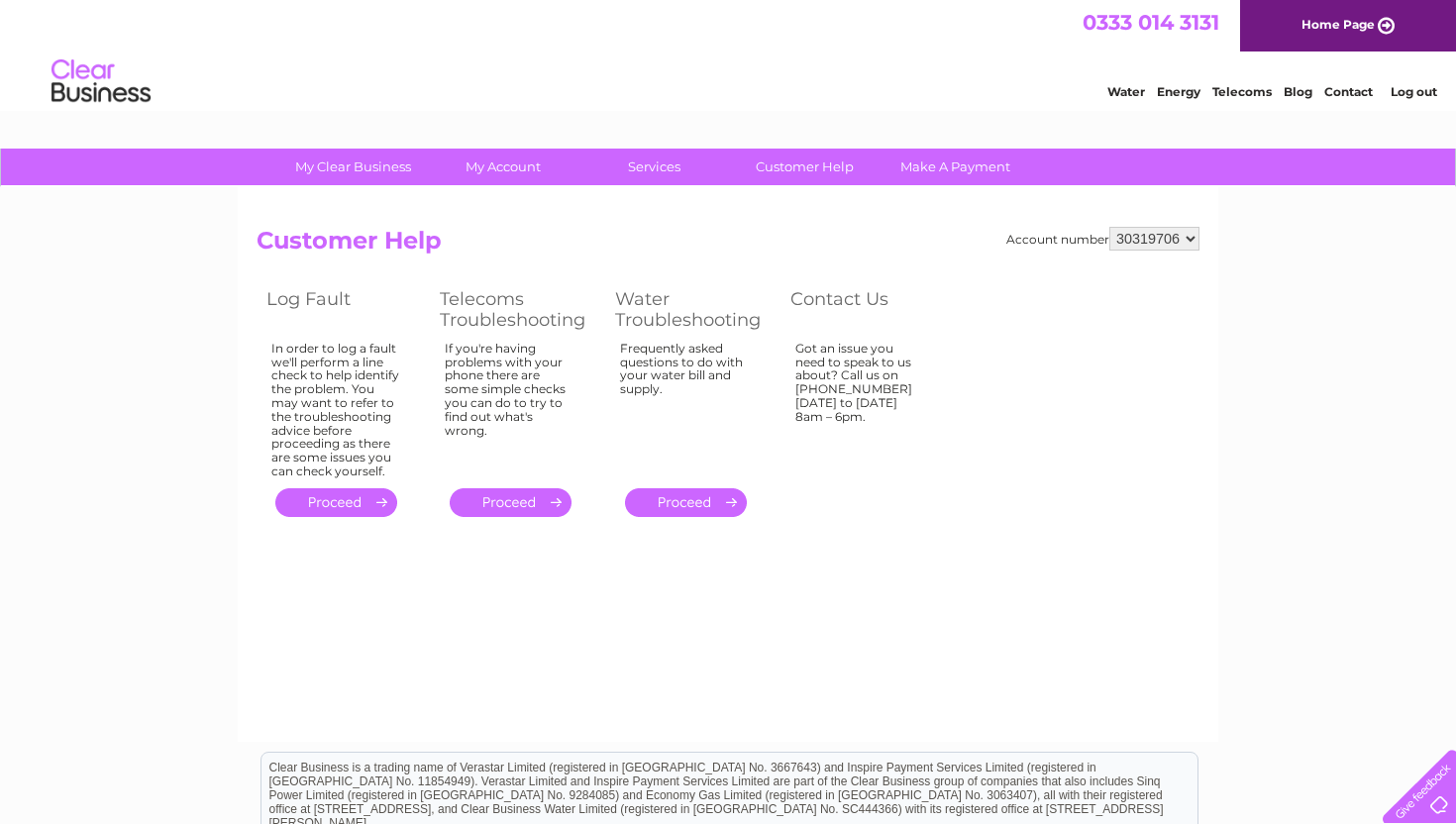 scroll, scrollTop: 0, scrollLeft: 0, axis: both 